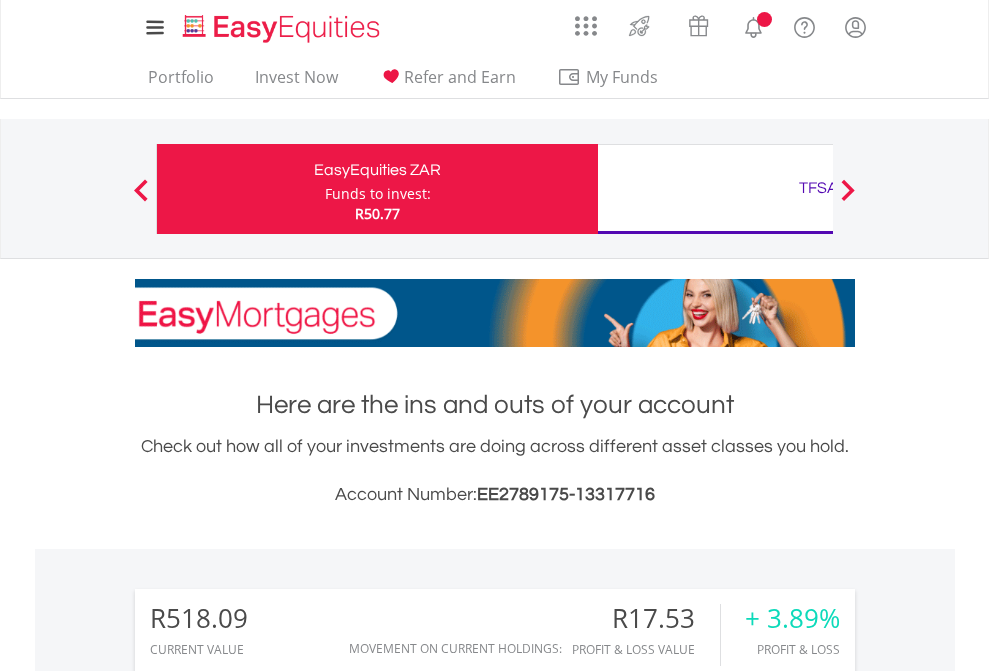 scroll, scrollTop: 0, scrollLeft: 0, axis: both 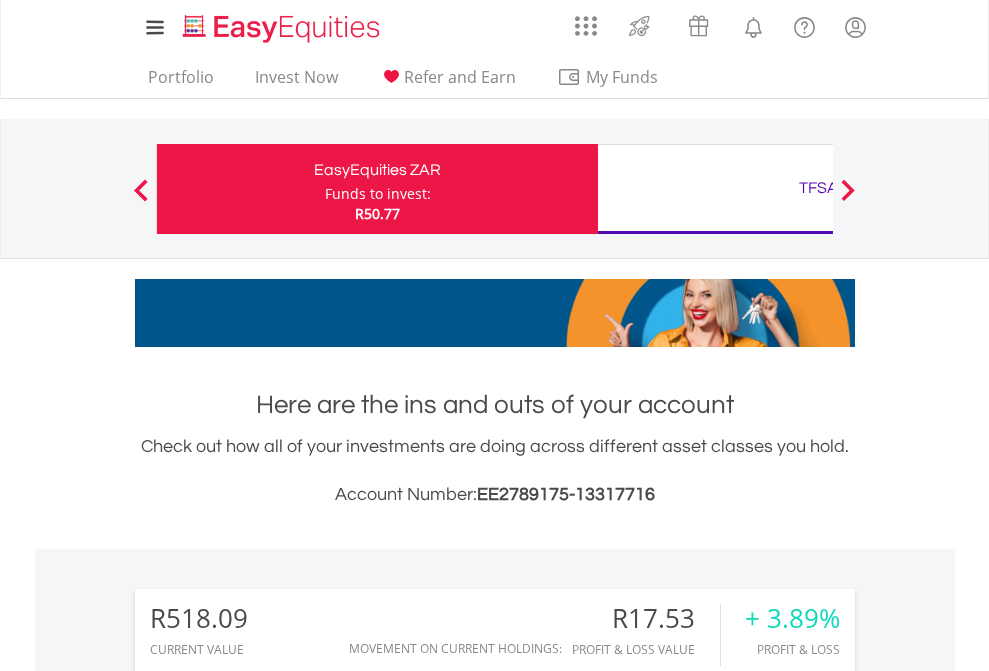 click on "Funds to invest:" at bounding box center (378, 194) 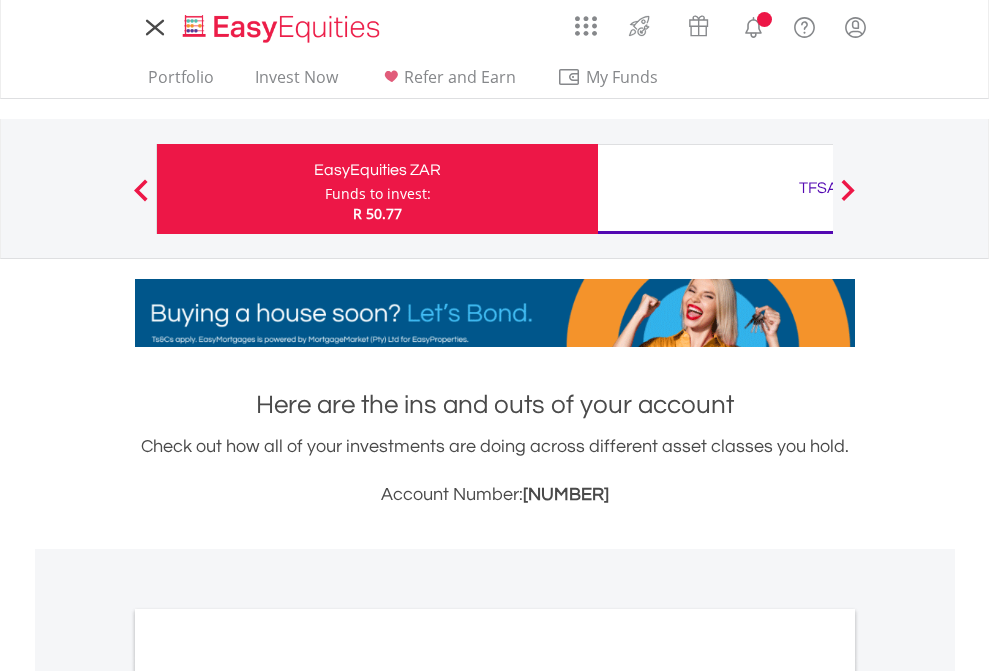 scroll, scrollTop: 0, scrollLeft: 0, axis: both 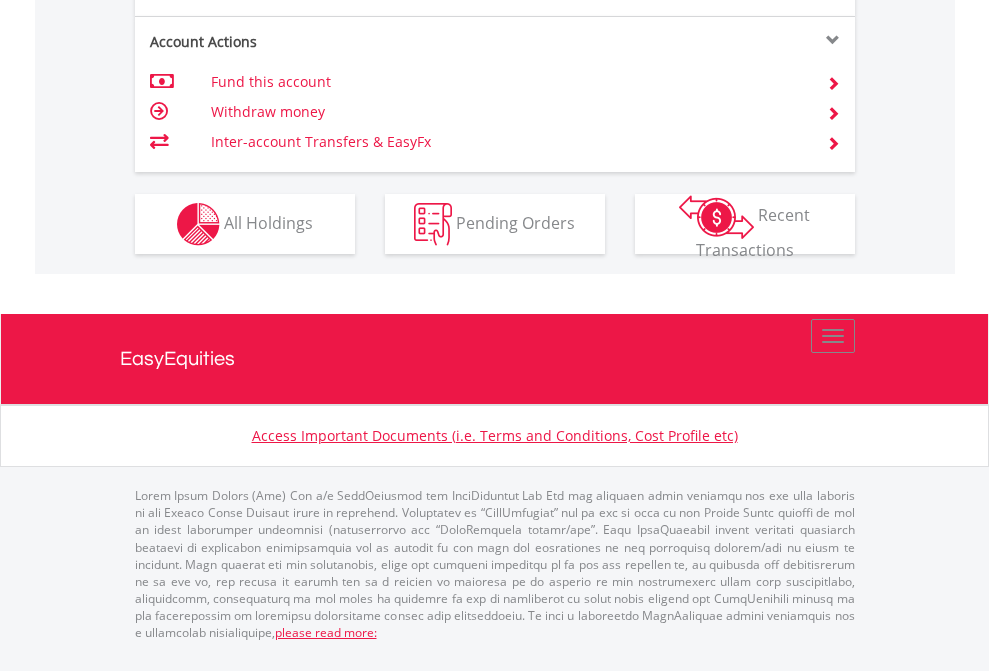 click on "Investment types" at bounding box center [706, -337] 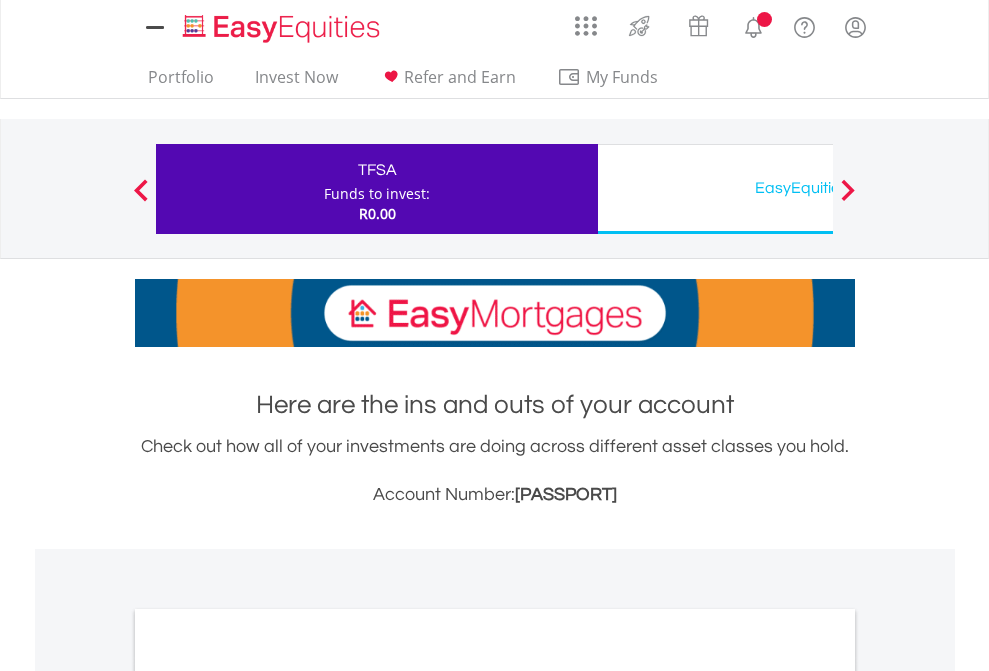 scroll, scrollTop: 0, scrollLeft: 0, axis: both 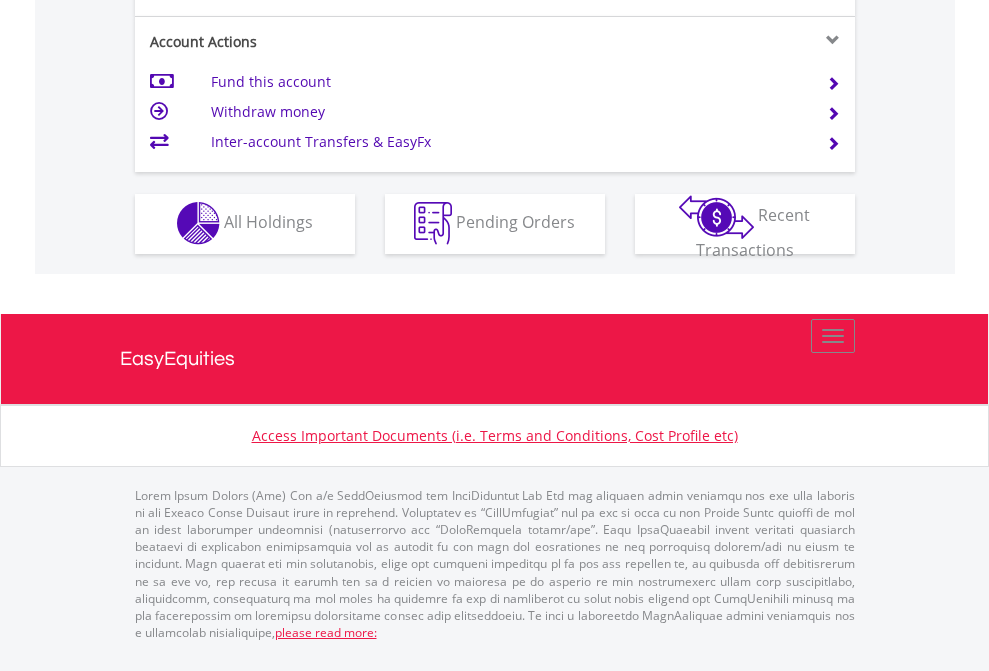 click on "Investment types" at bounding box center (706, -353) 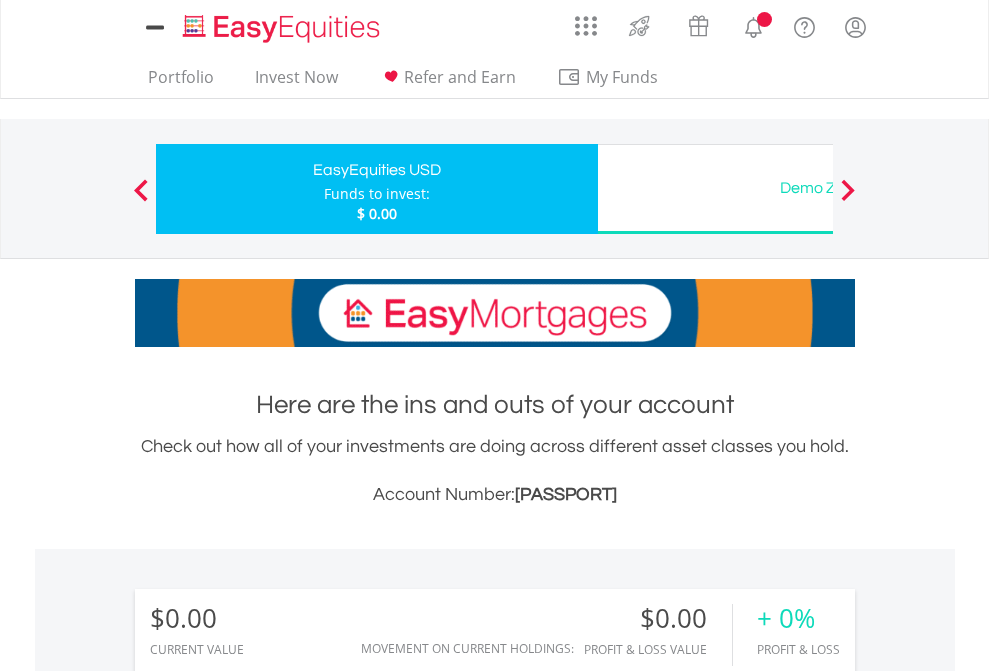 scroll, scrollTop: 0, scrollLeft: 0, axis: both 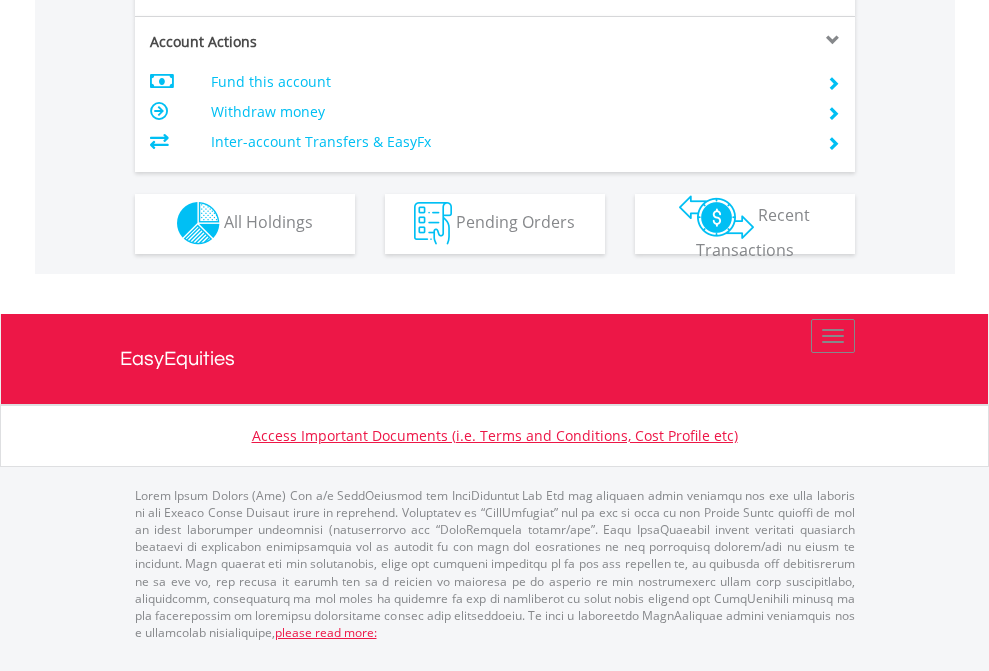 click on "Investment types" at bounding box center [706, -353] 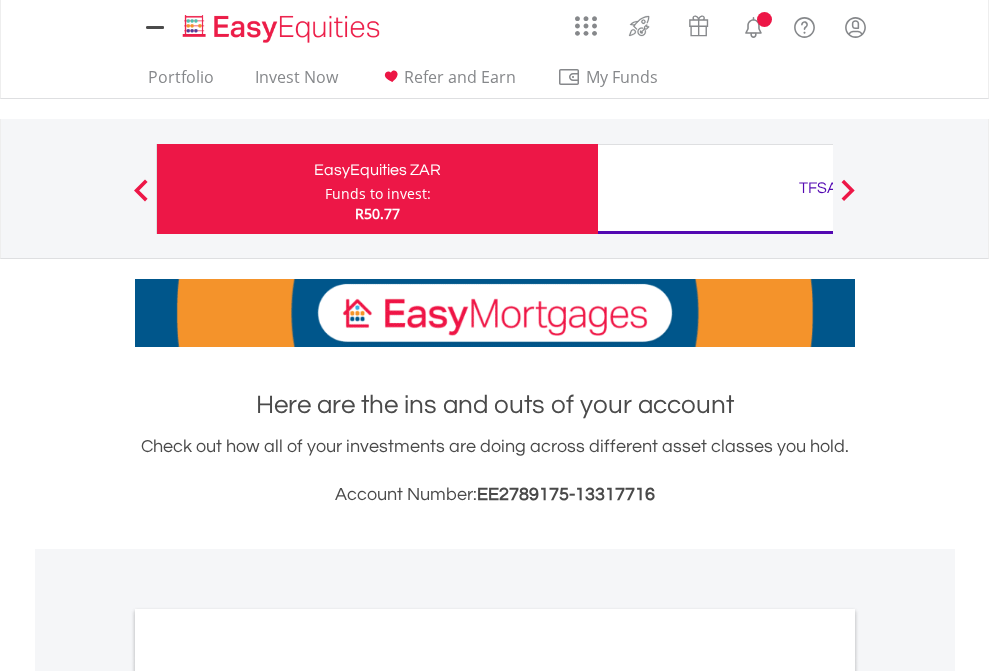 scroll, scrollTop: 0, scrollLeft: 0, axis: both 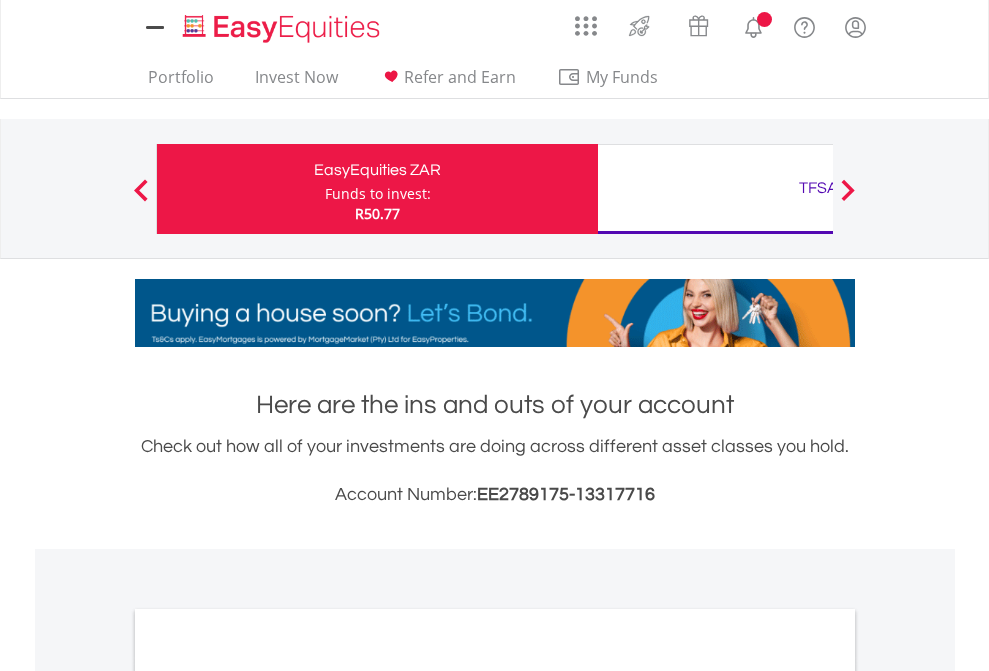 click on "All Holdings" at bounding box center [268, 1096] 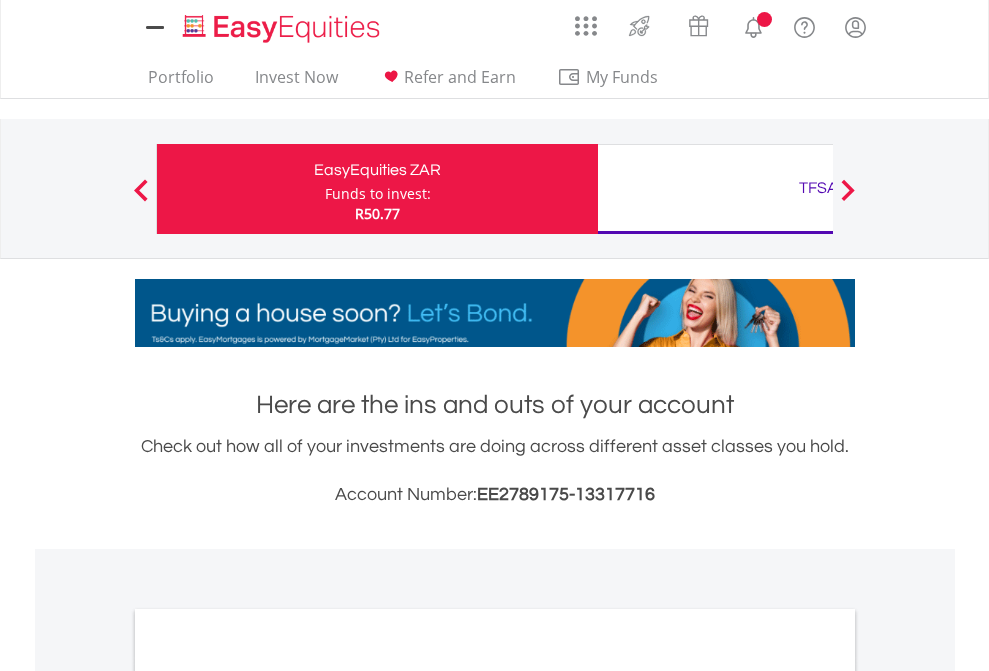 scroll, scrollTop: 1202, scrollLeft: 0, axis: vertical 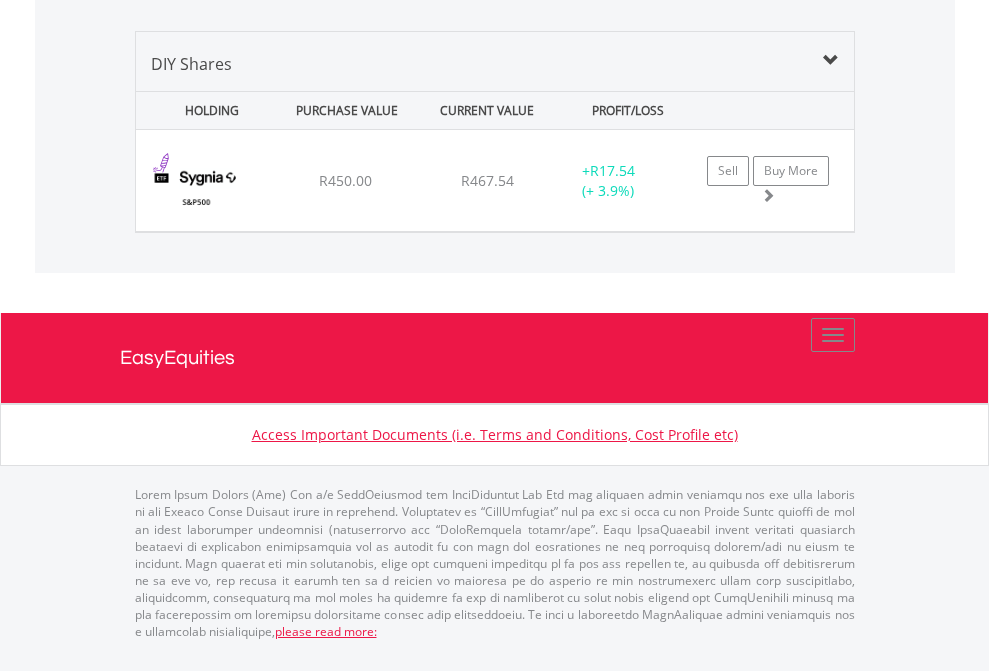 click on "TFSA" at bounding box center (818, -1339) 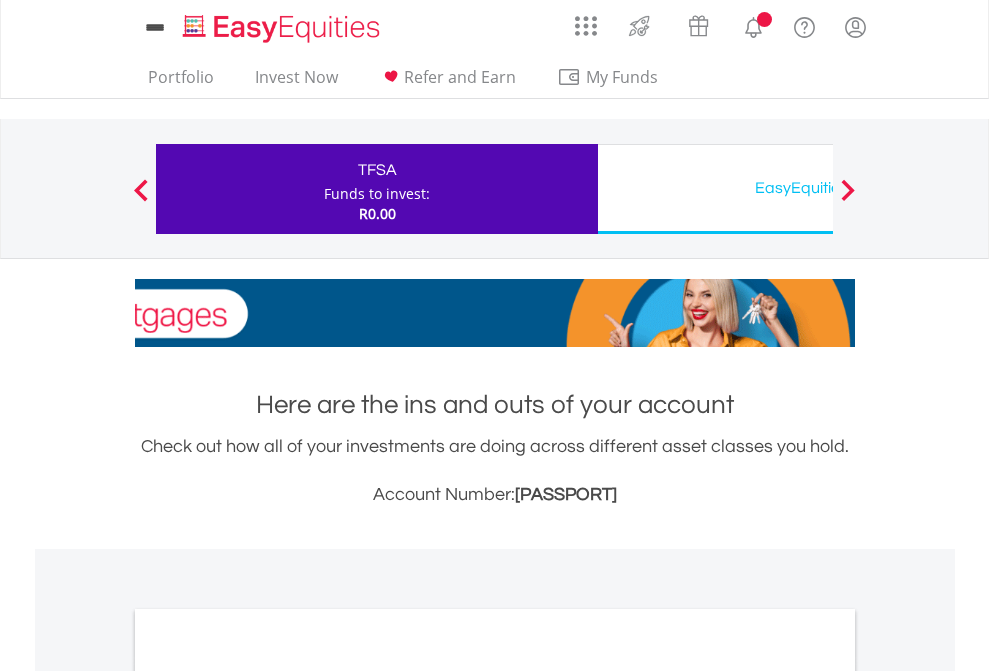 scroll, scrollTop: 1202, scrollLeft: 0, axis: vertical 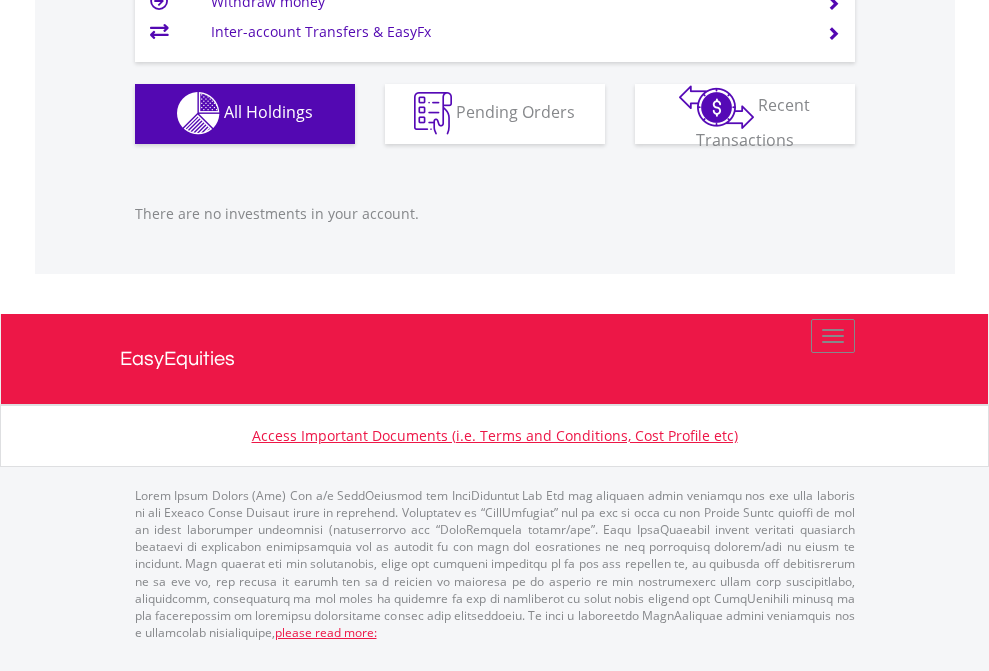 click on "EasyEquities USD" at bounding box center (818, -1142) 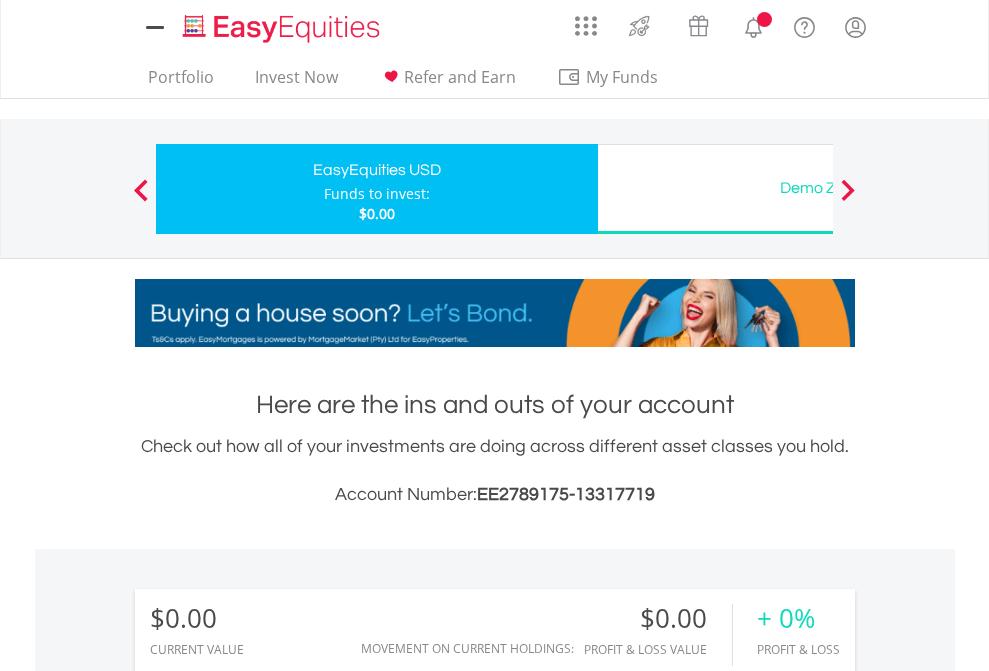 scroll, scrollTop: 0, scrollLeft: 0, axis: both 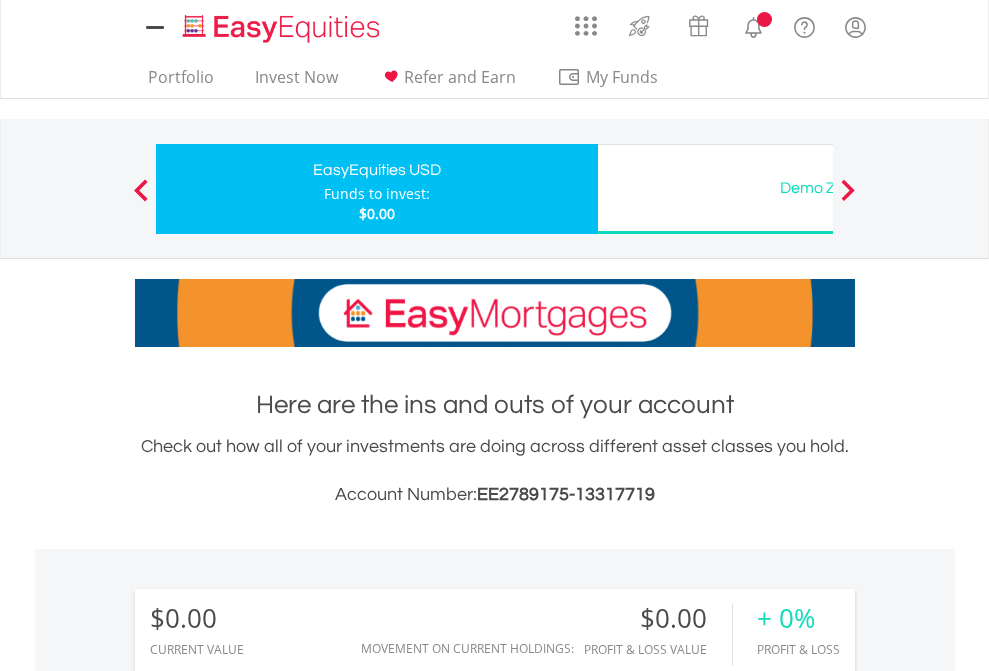 click on "All Holdings" at bounding box center (268, 1442) 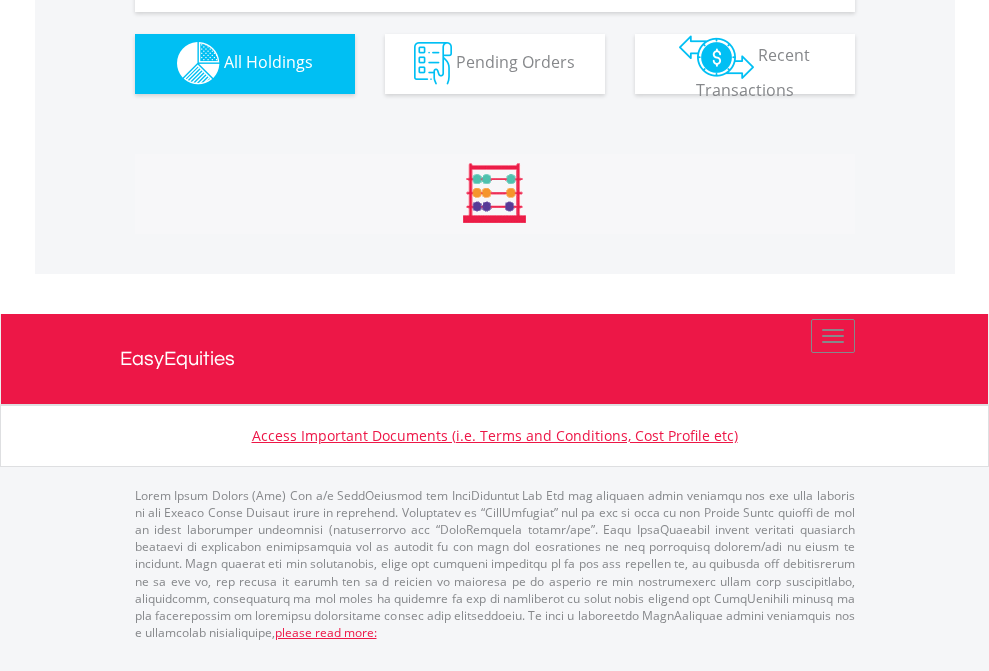 scroll, scrollTop: 1980, scrollLeft: 0, axis: vertical 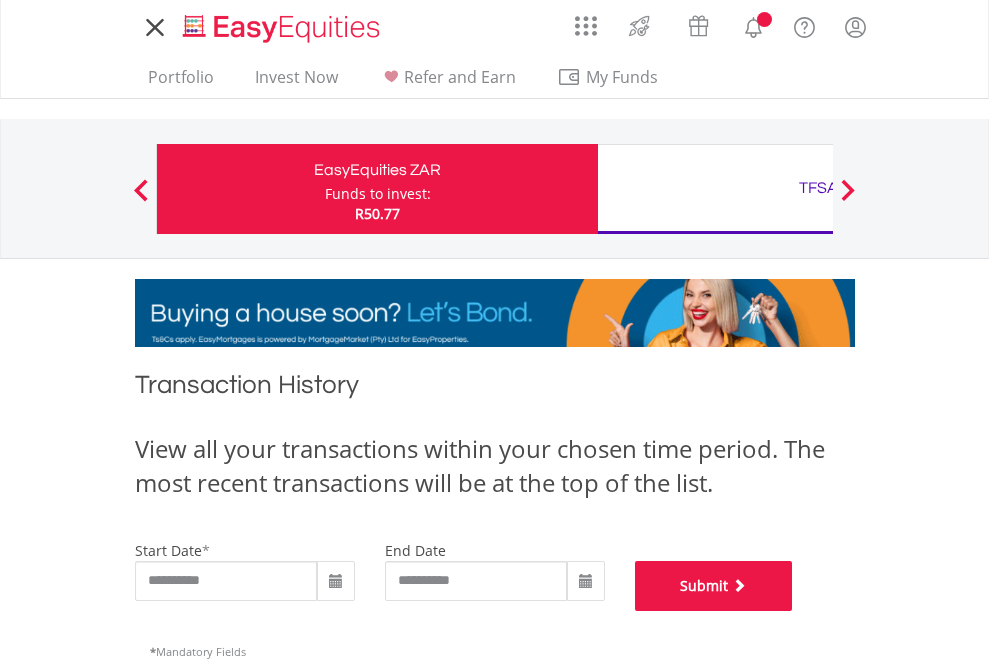 click on "Submit" at bounding box center (714, 586) 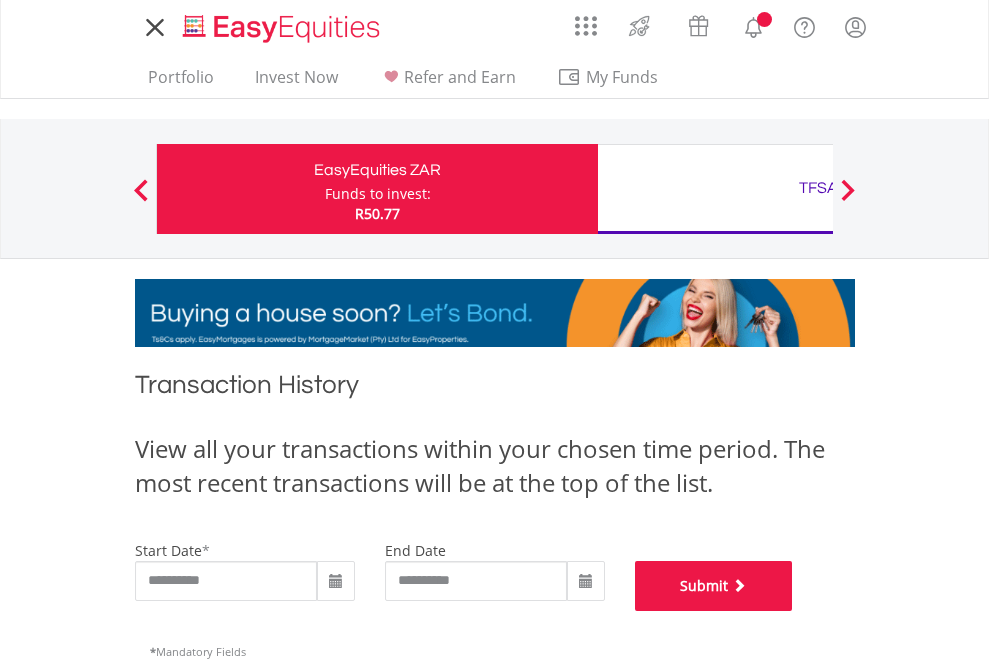 scroll, scrollTop: 811, scrollLeft: 0, axis: vertical 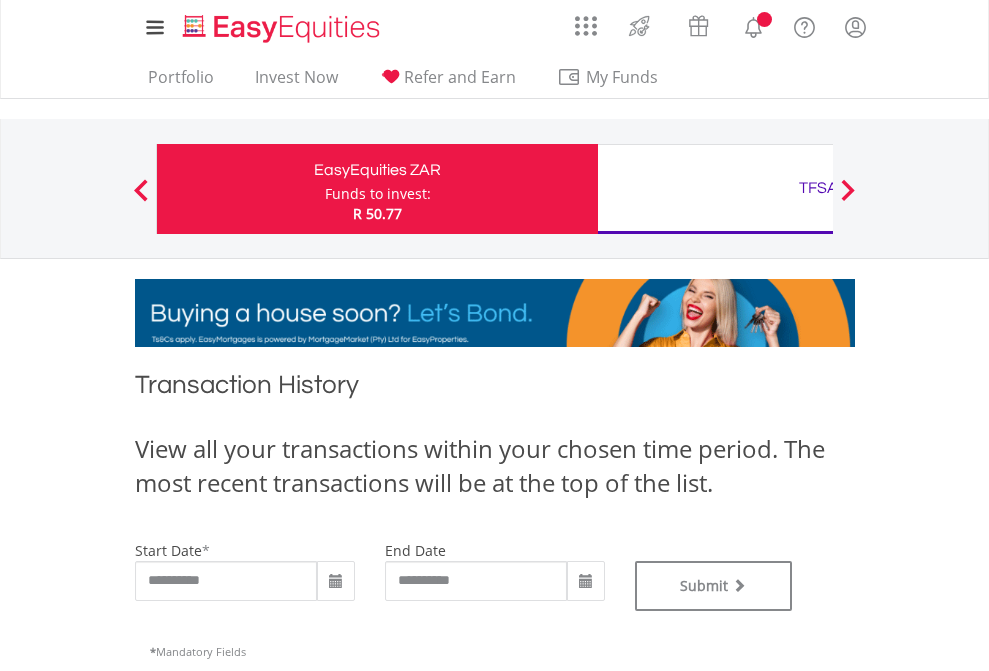 click on "TFSA" at bounding box center (818, 188) 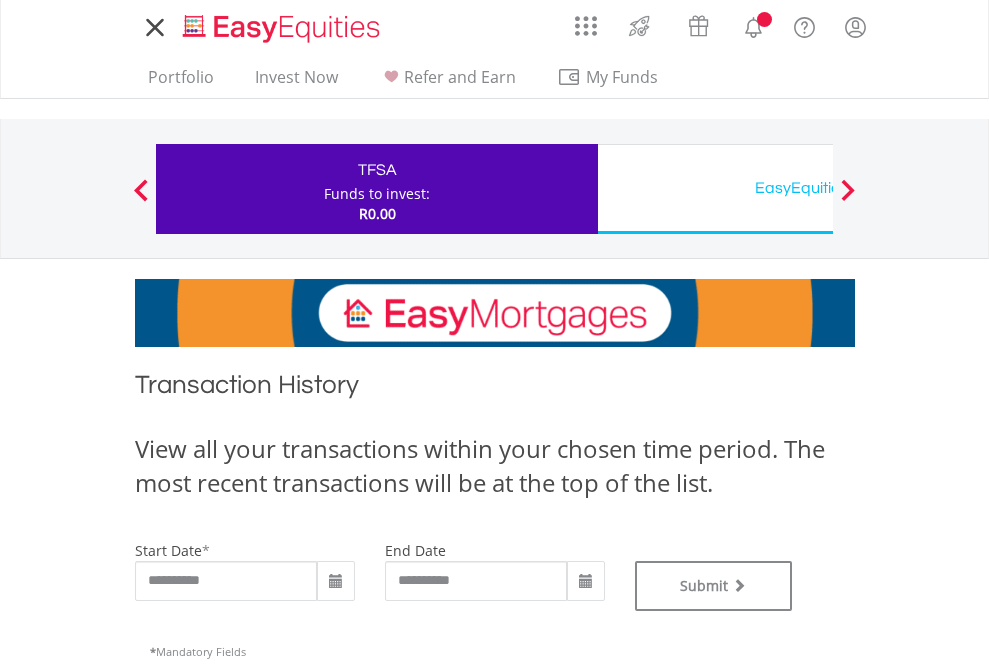 scroll, scrollTop: 0, scrollLeft: 0, axis: both 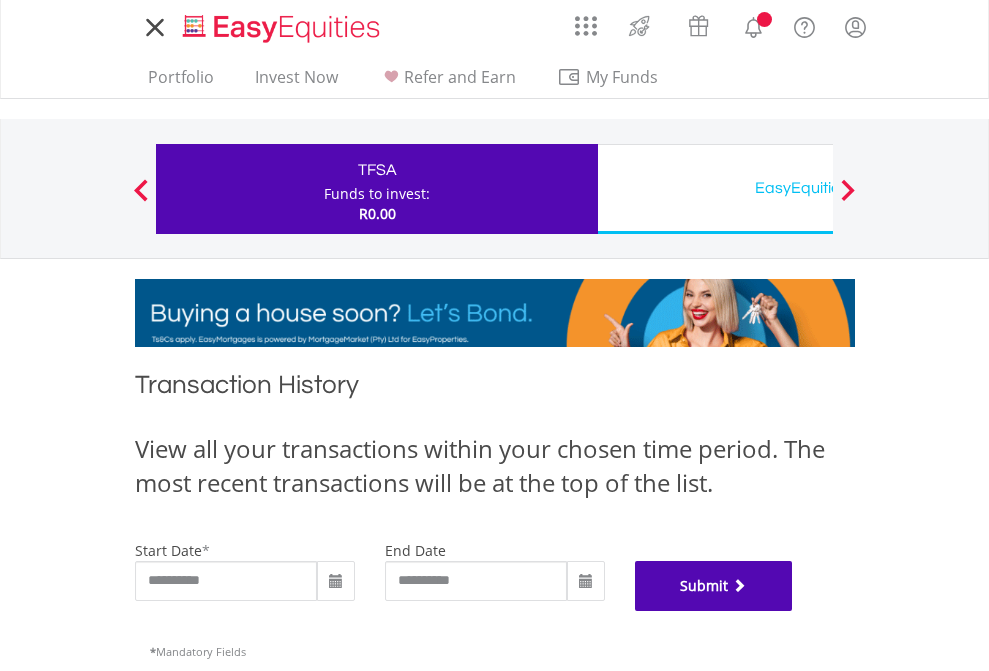 click on "Submit" at bounding box center [714, 586] 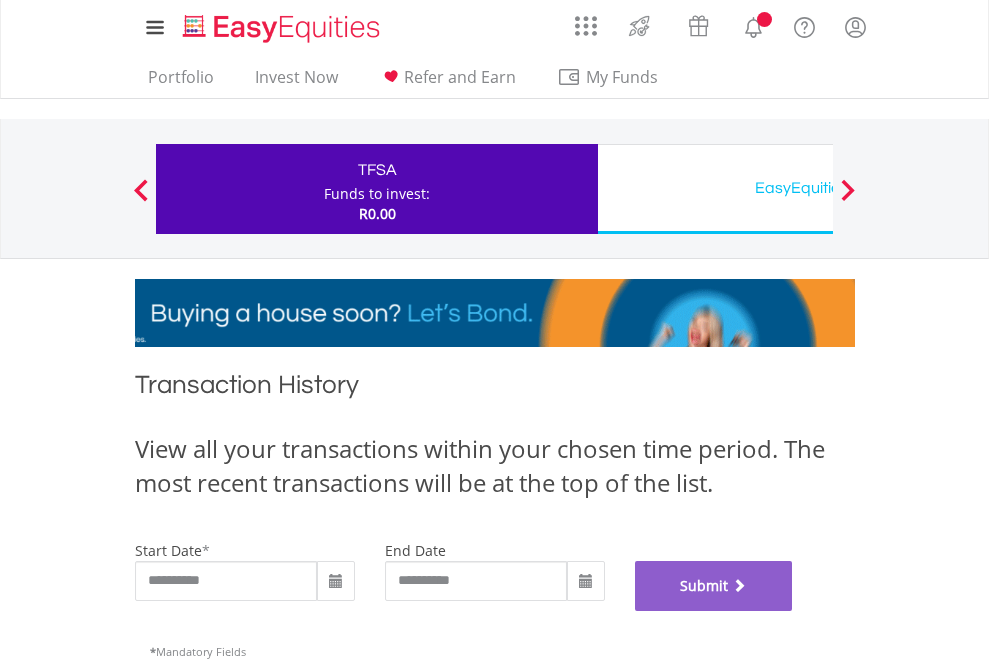 scroll, scrollTop: 811, scrollLeft: 0, axis: vertical 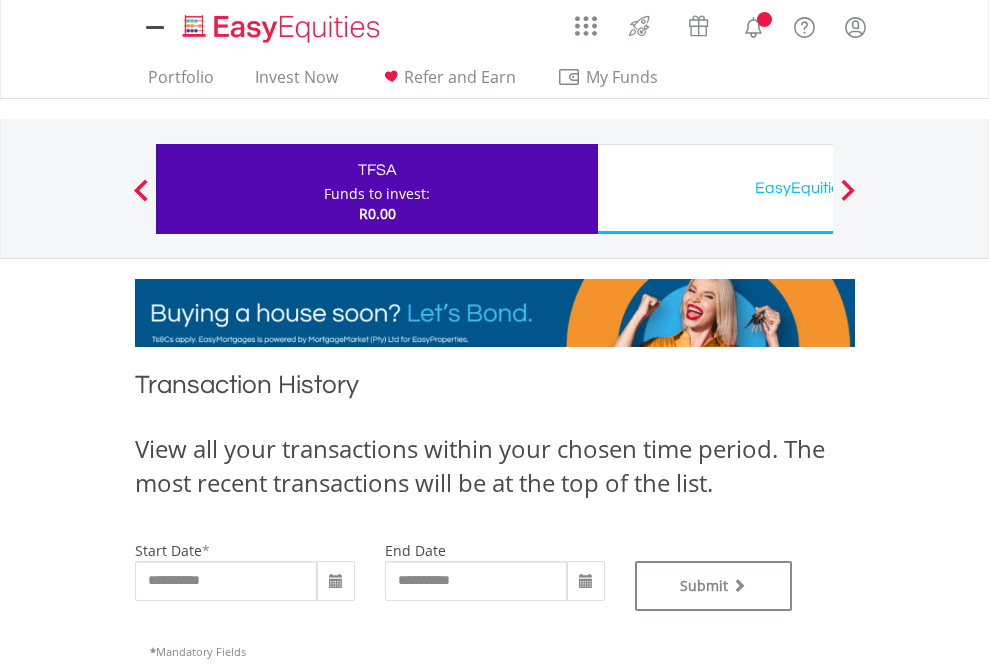 click on "EasyEquities USD" at bounding box center [818, 188] 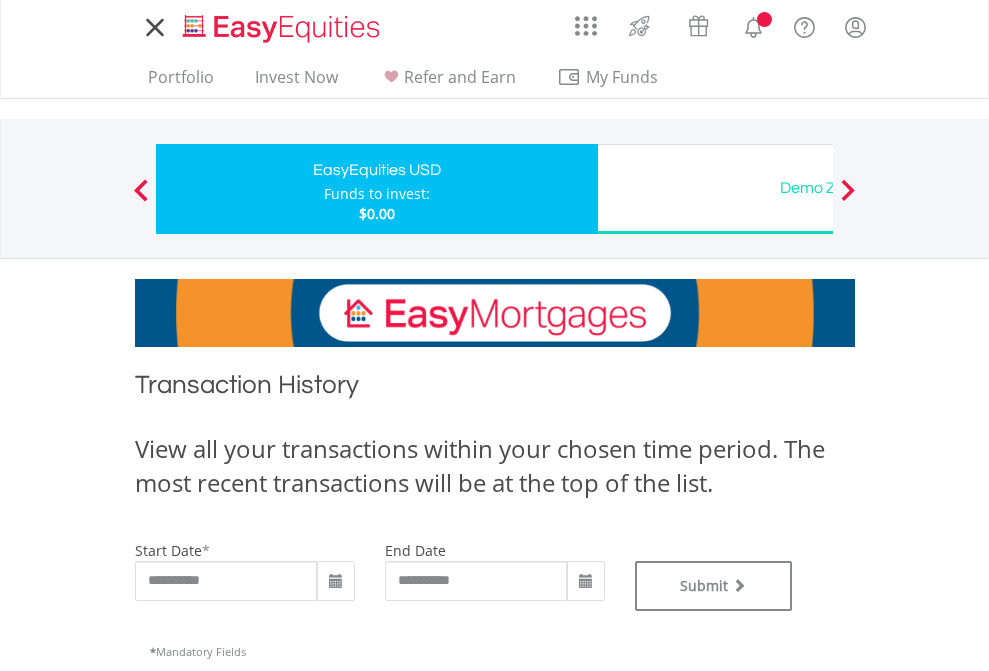 scroll, scrollTop: 0, scrollLeft: 0, axis: both 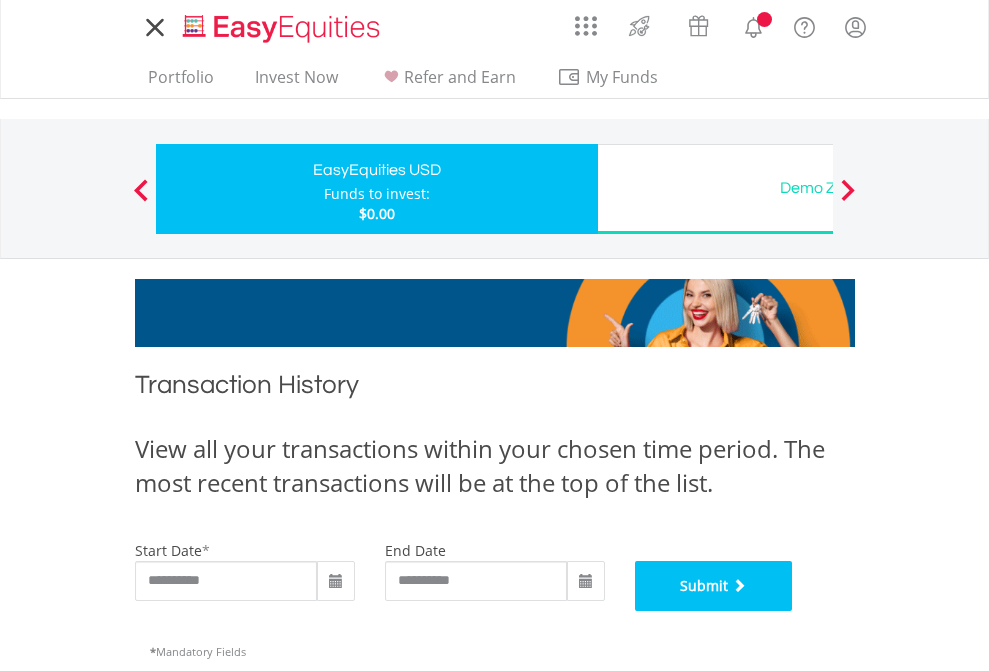click on "Submit" at bounding box center [714, 586] 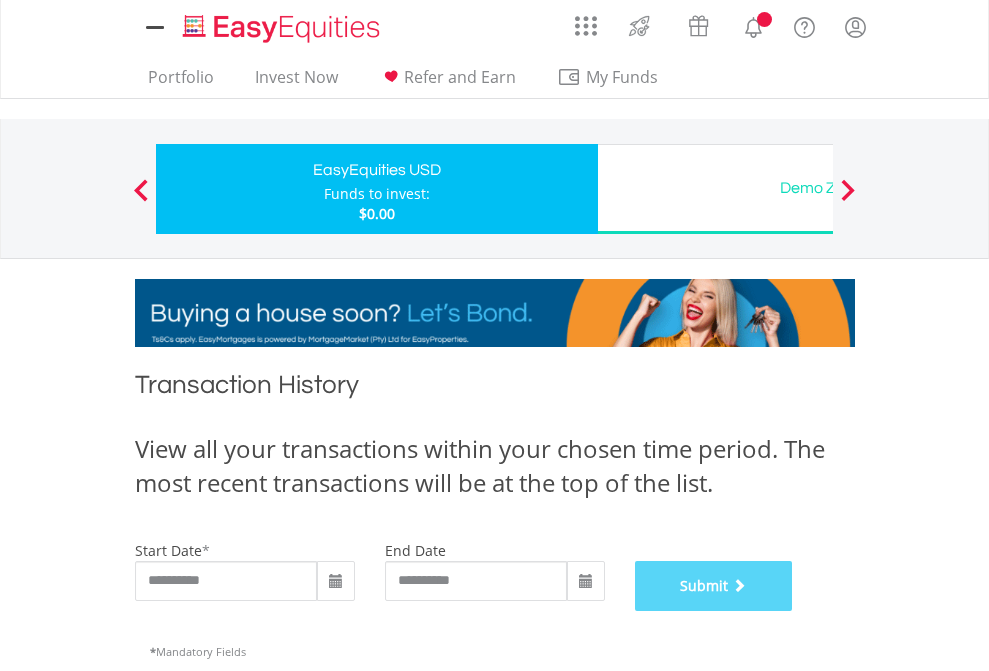 scroll, scrollTop: 811, scrollLeft: 0, axis: vertical 